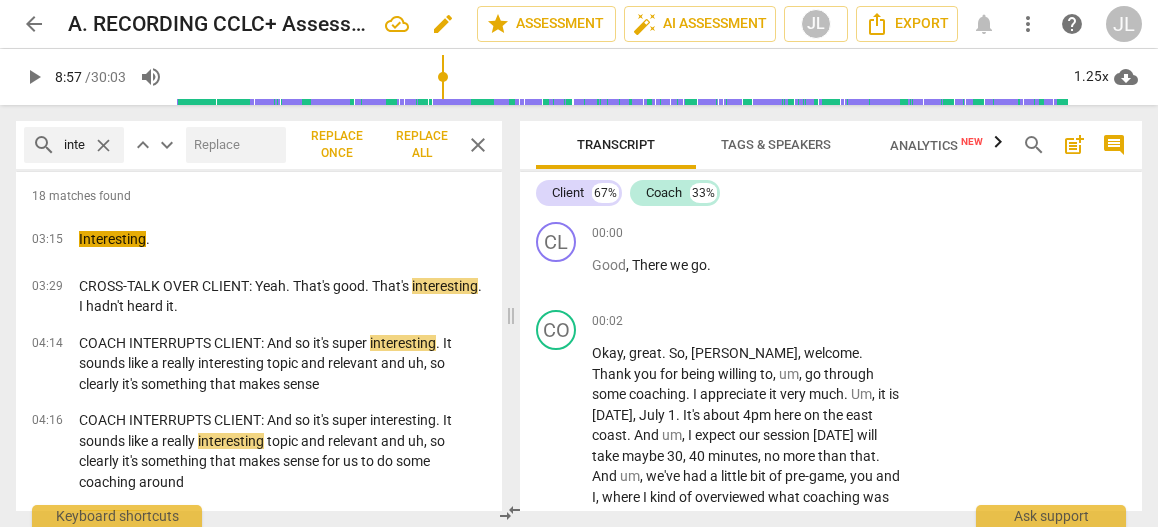 scroll, scrollTop: 0, scrollLeft: 0, axis: both 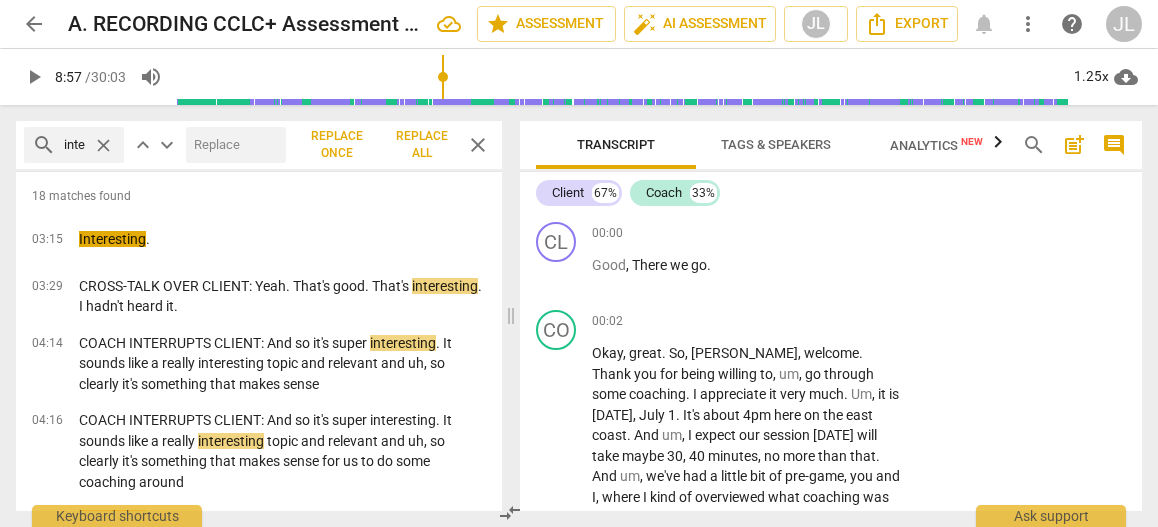 click on "arrow_back" at bounding box center [34, 24] 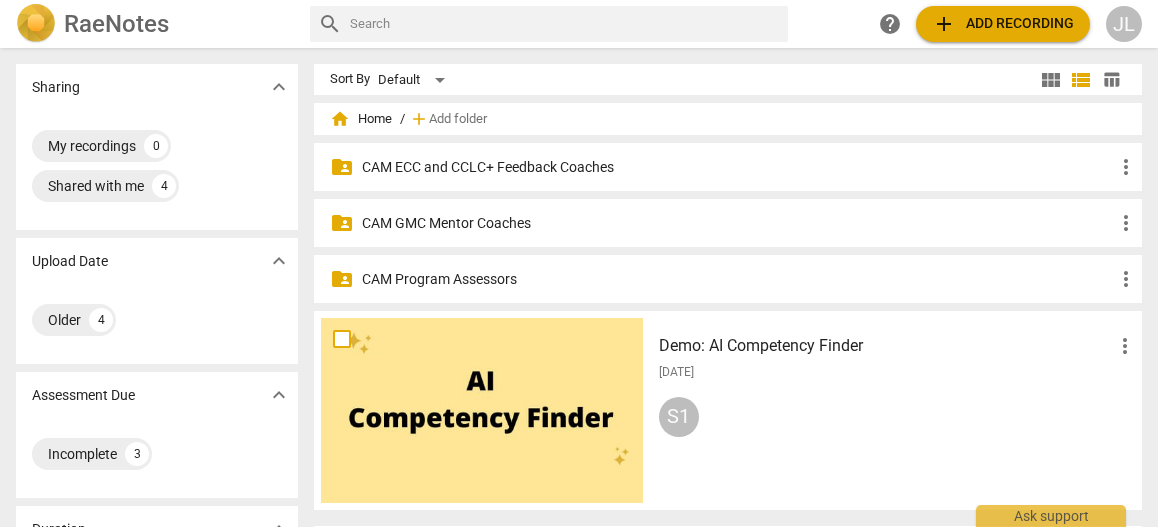 click on "CAM Program Assessors" at bounding box center [738, 279] 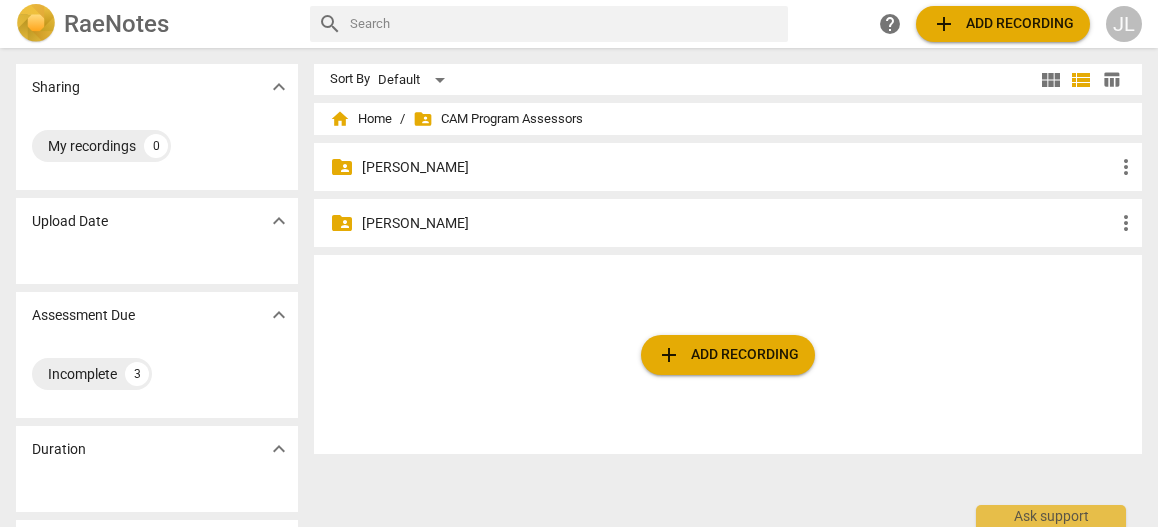 click on "[PERSON_NAME]" at bounding box center (738, 167) 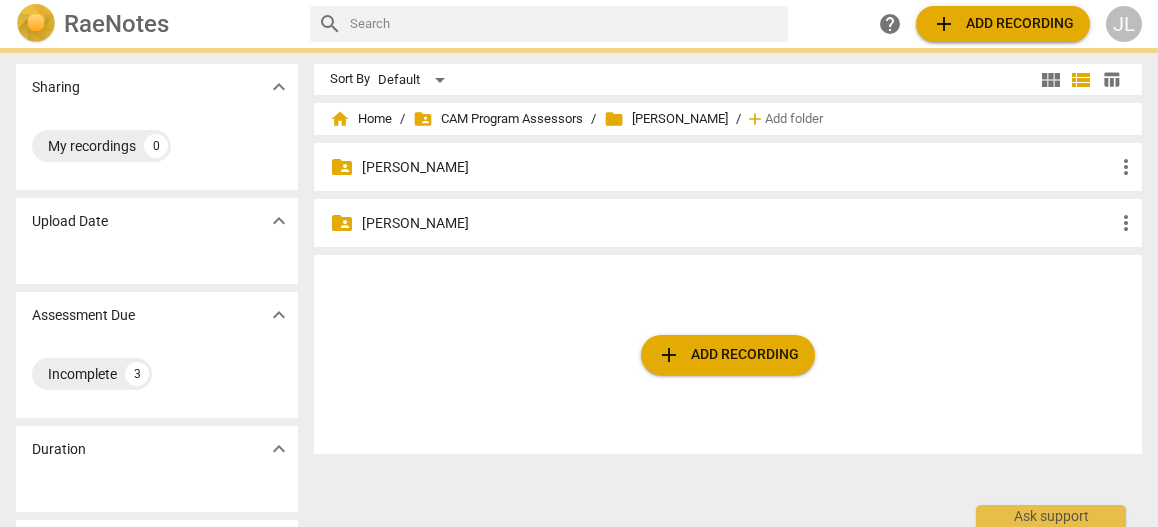 click on "[PERSON_NAME]" at bounding box center (738, 167) 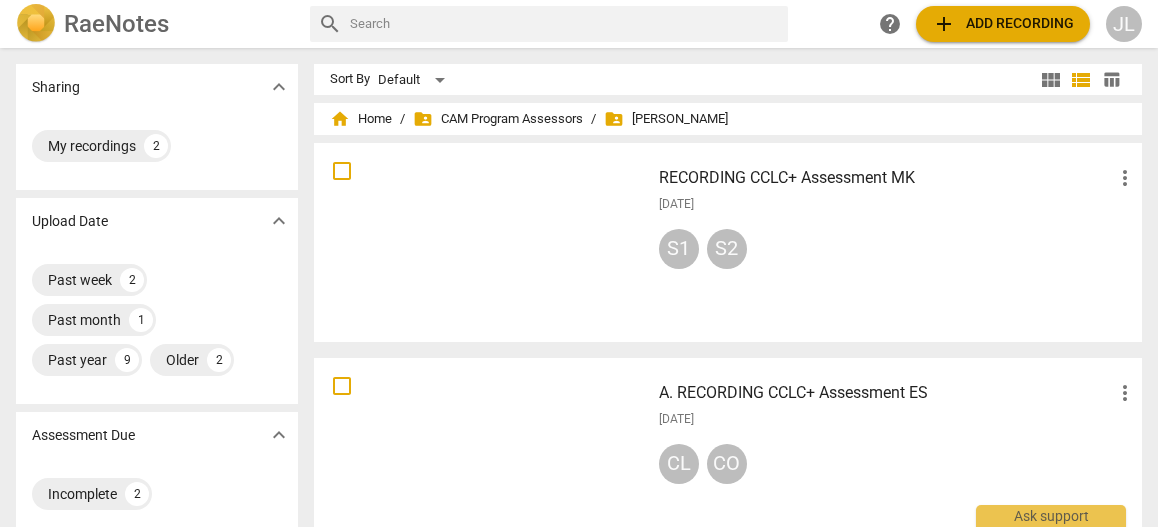 click at bounding box center (482, 242) 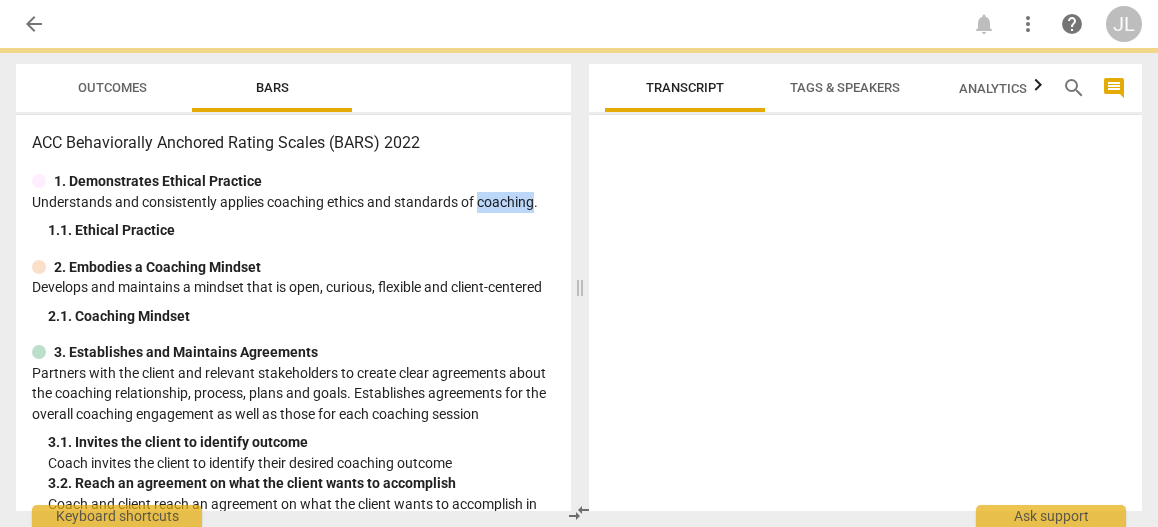 click on "Understands and consistently applies coaching ethics and standards of coaching." at bounding box center (293, 202) 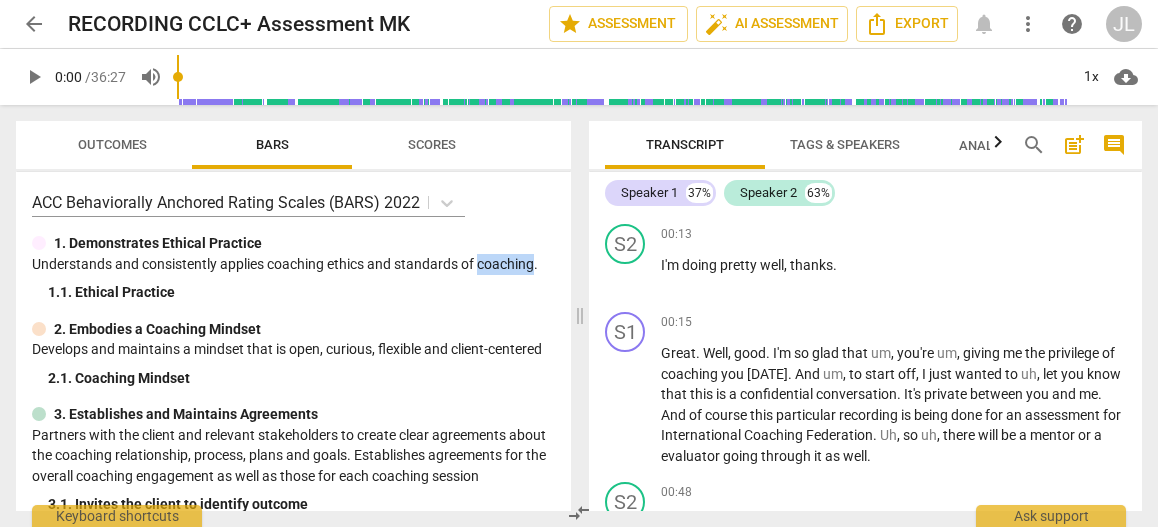 scroll, scrollTop: 0, scrollLeft: 0, axis: both 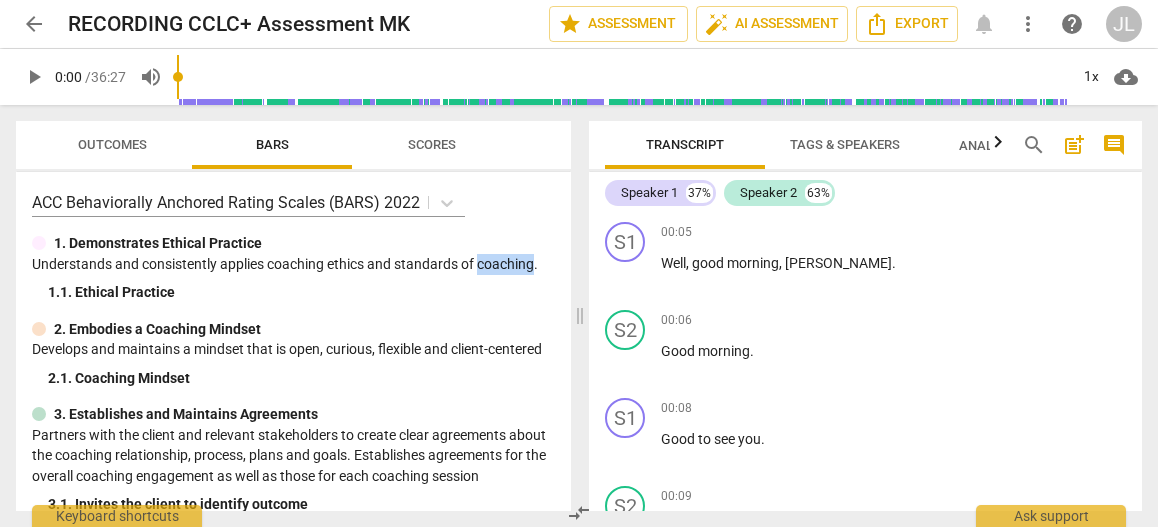 click on "Tags & Speakers" at bounding box center (845, 145) 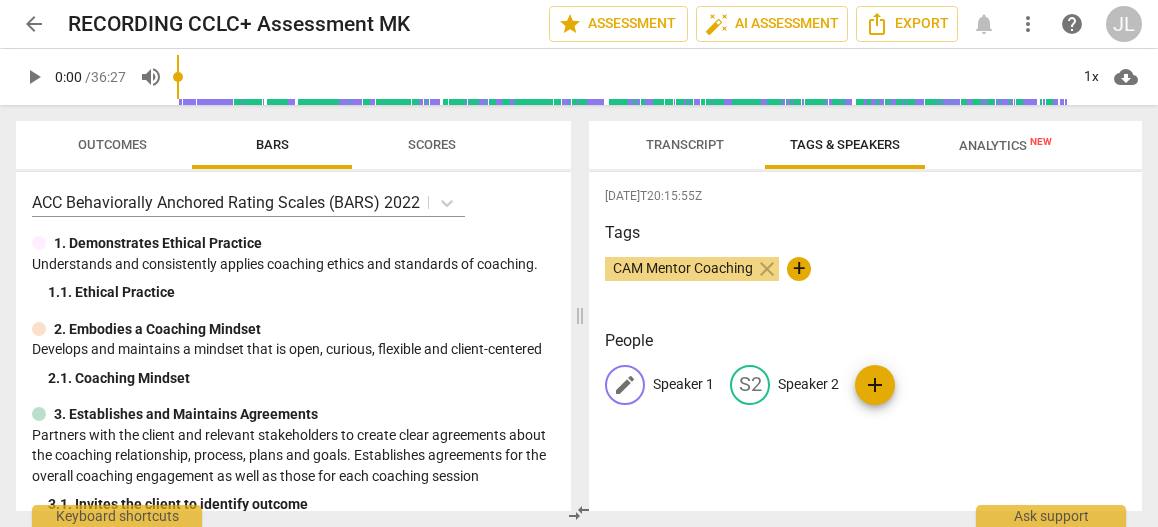 click on "Speaker 1" at bounding box center (683, 384) 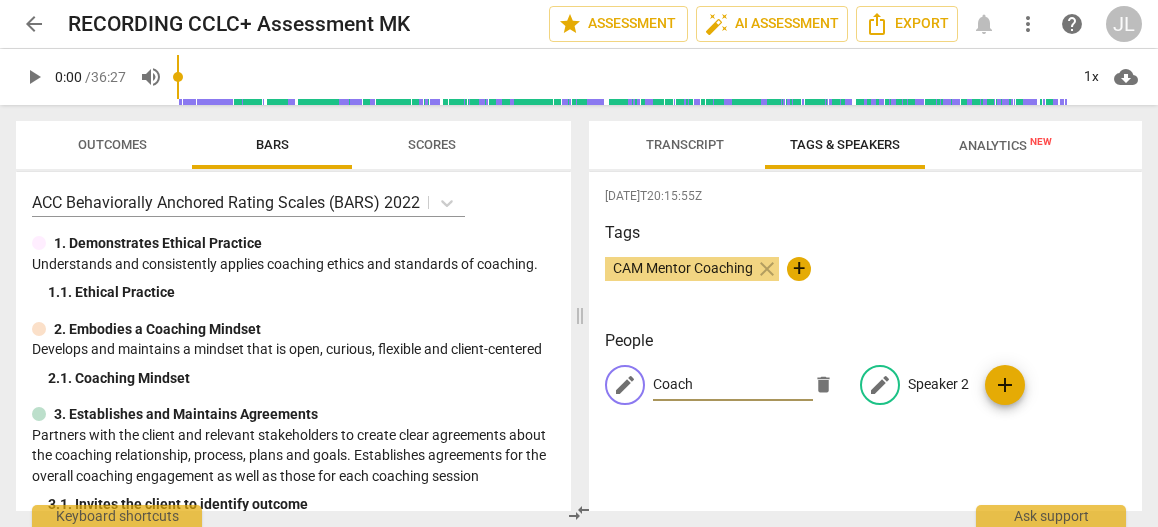 type on "Coach" 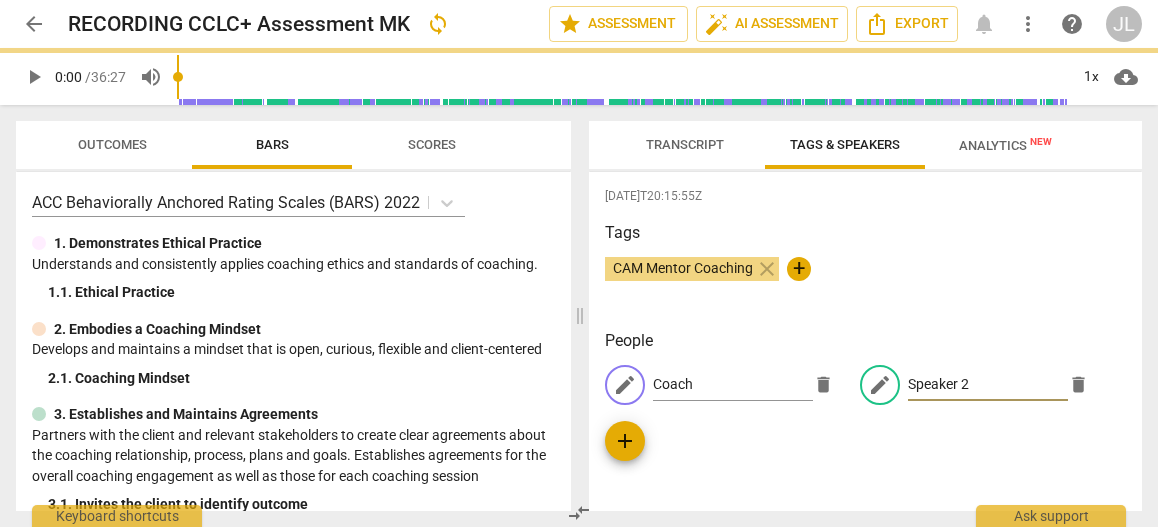 type 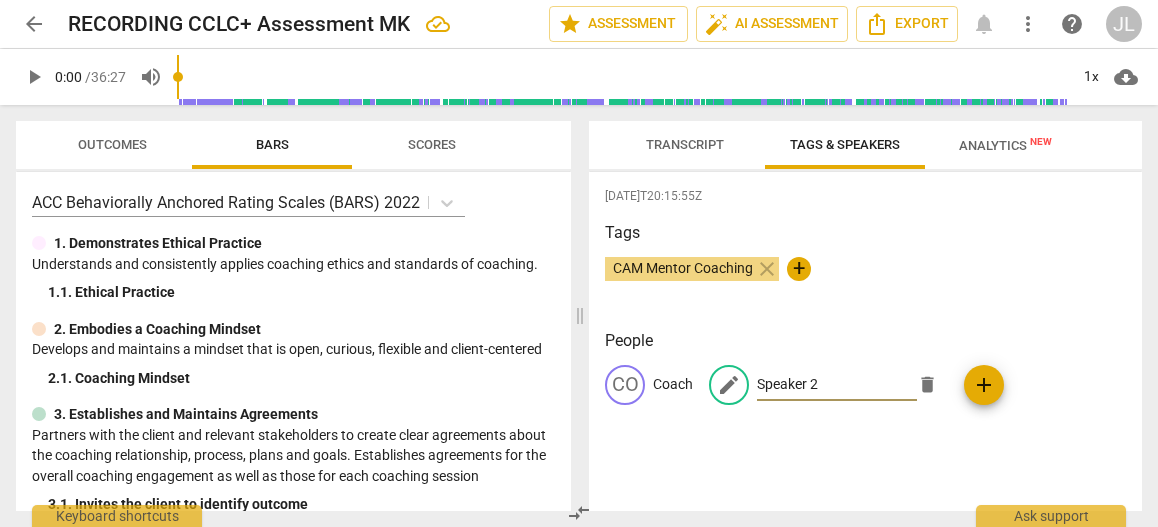 click on "Speaker 2" at bounding box center [837, 385] 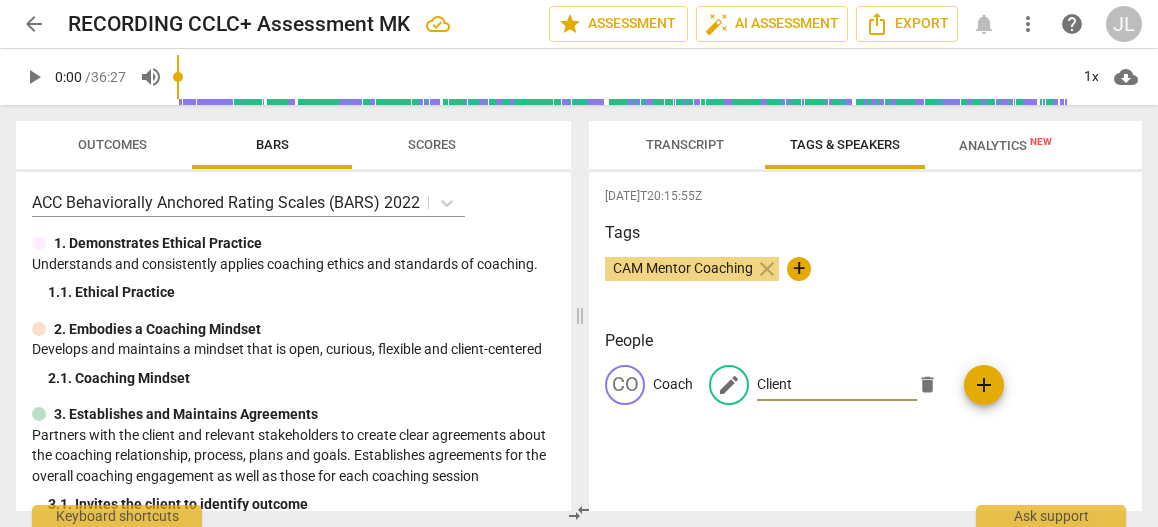 type on "Client" 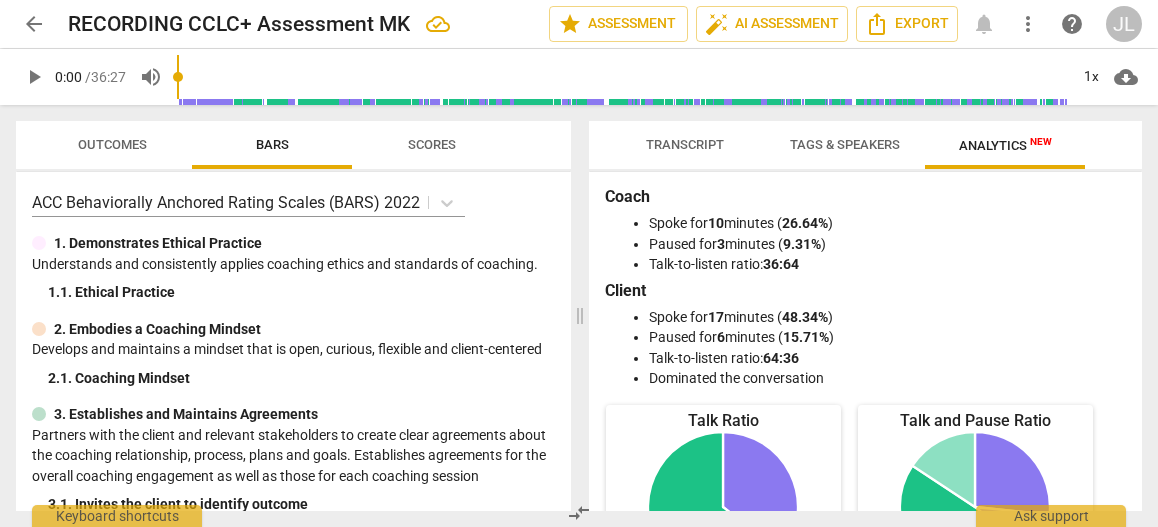 scroll, scrollTop: 0, scrollLeft: 0, axis: both 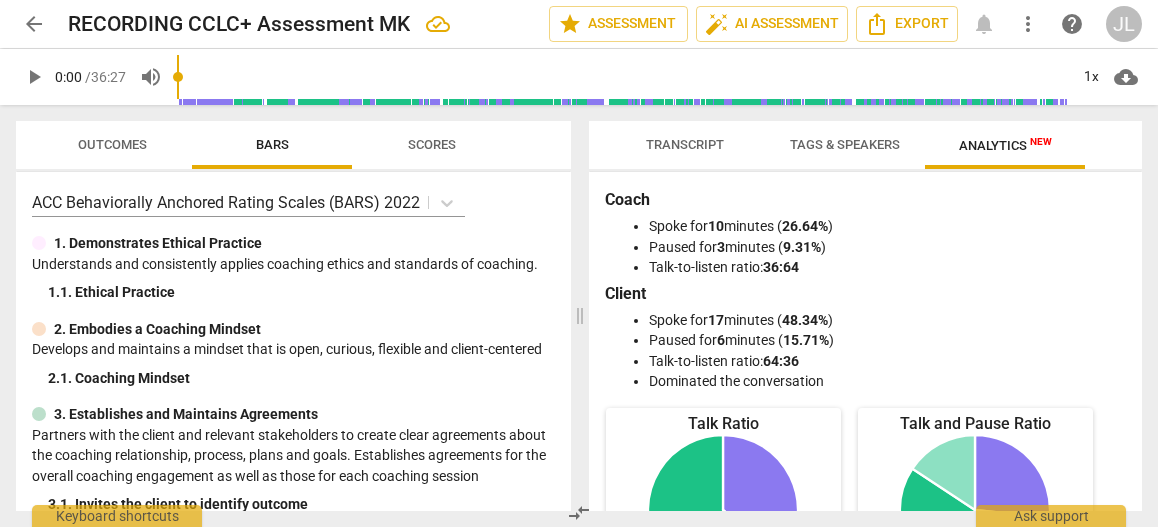 click on "arrow_back" at bounding box center (34, 24) 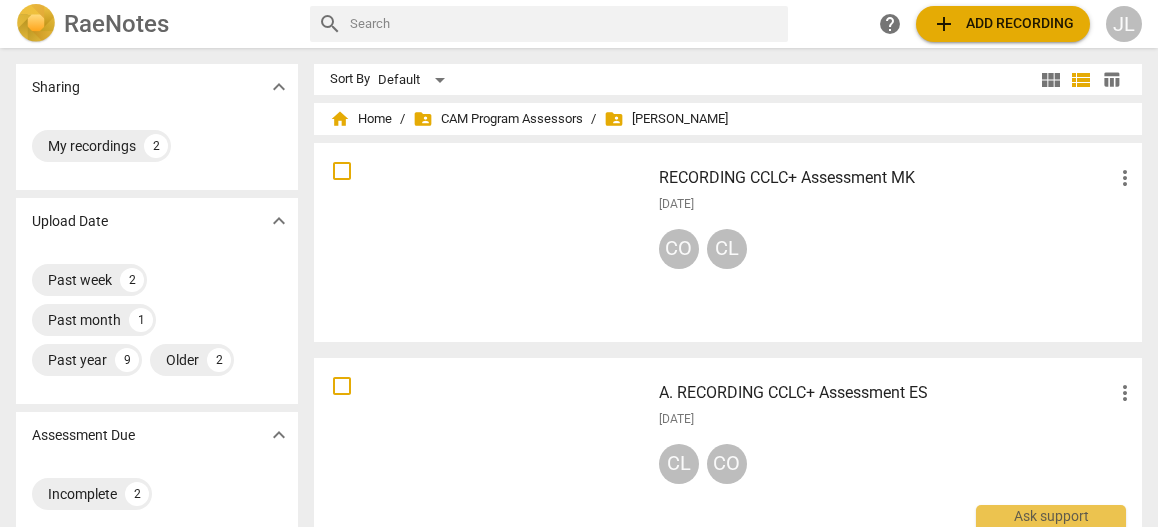click at bounding box center [482, 457] 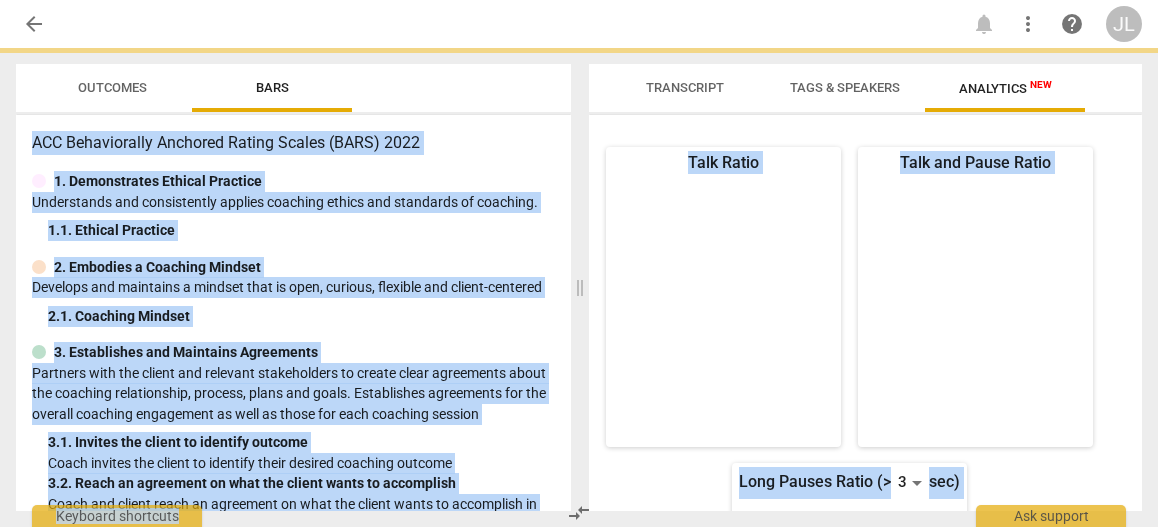 click on "Coach invites the client to identify their desired coaching outcome" at bounding box center [301, 463] 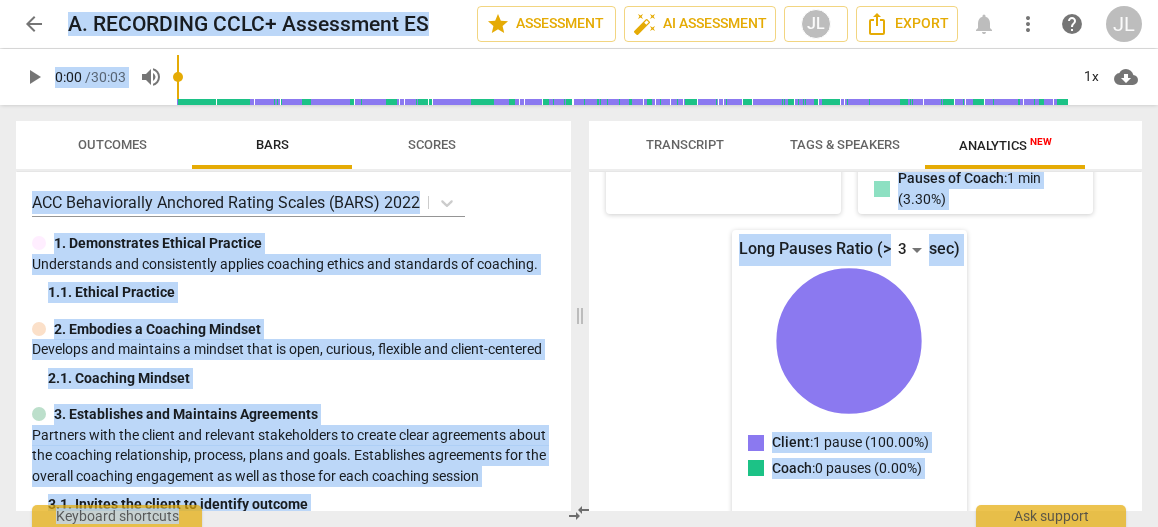 scroll, scrollTop: 532, scrollLeft: 0, axis: vertical 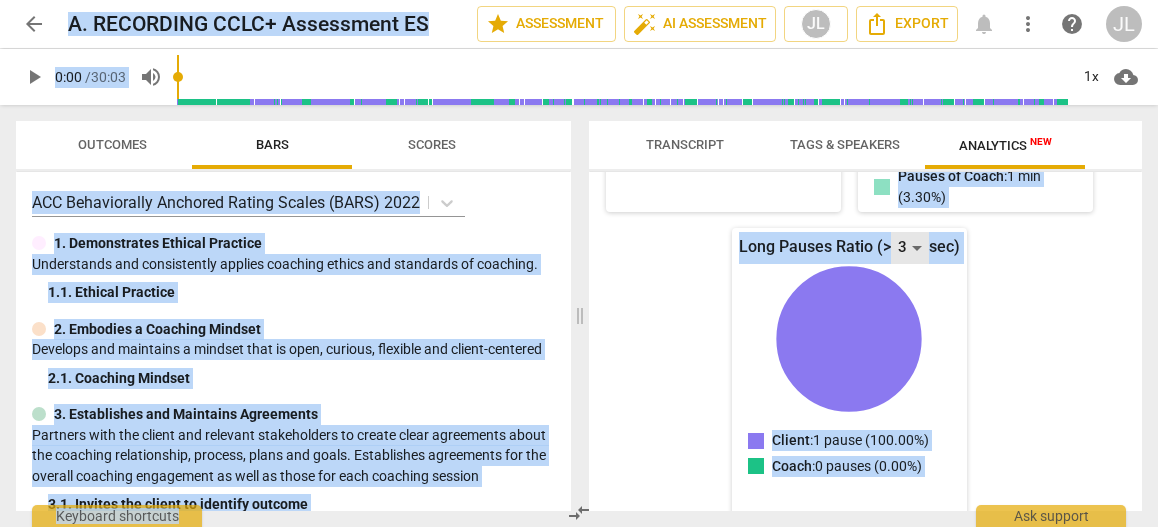 click on "3" at bounding box center (910, 248) 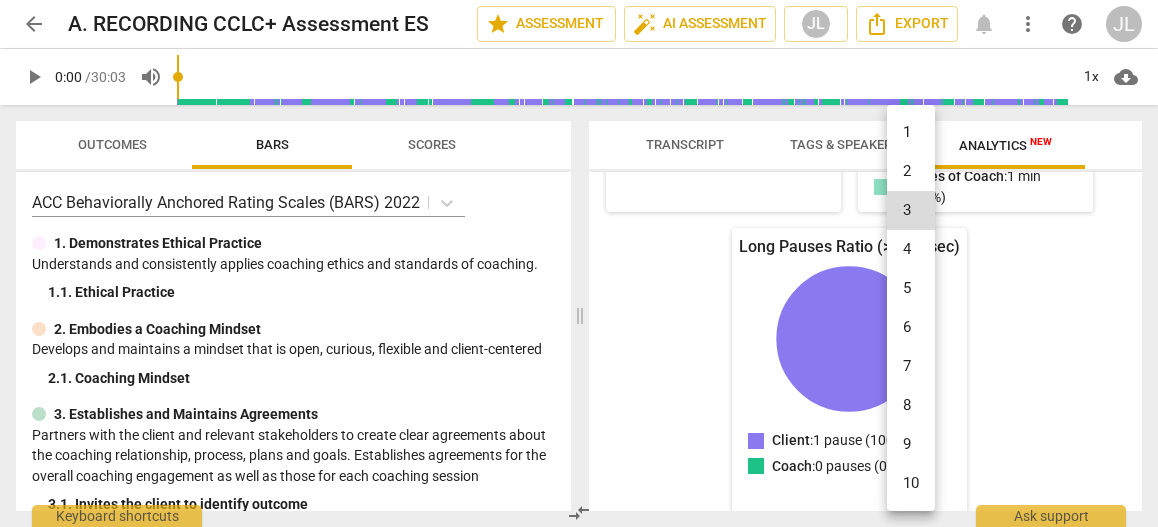 click at bounding box center (579, 263) 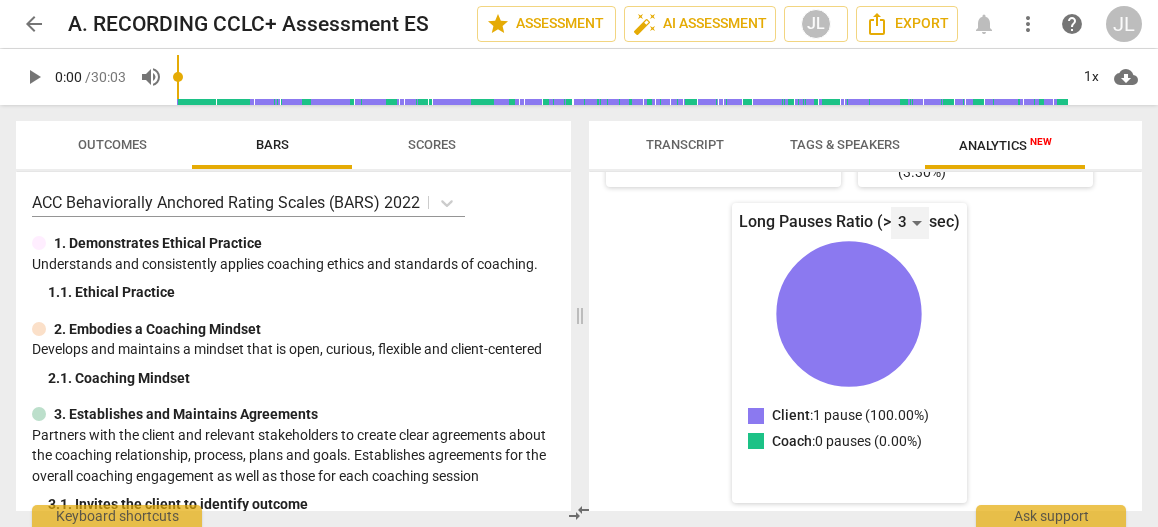scroll, scrollTop: 562, scrollLeft: 0, axis: vertical 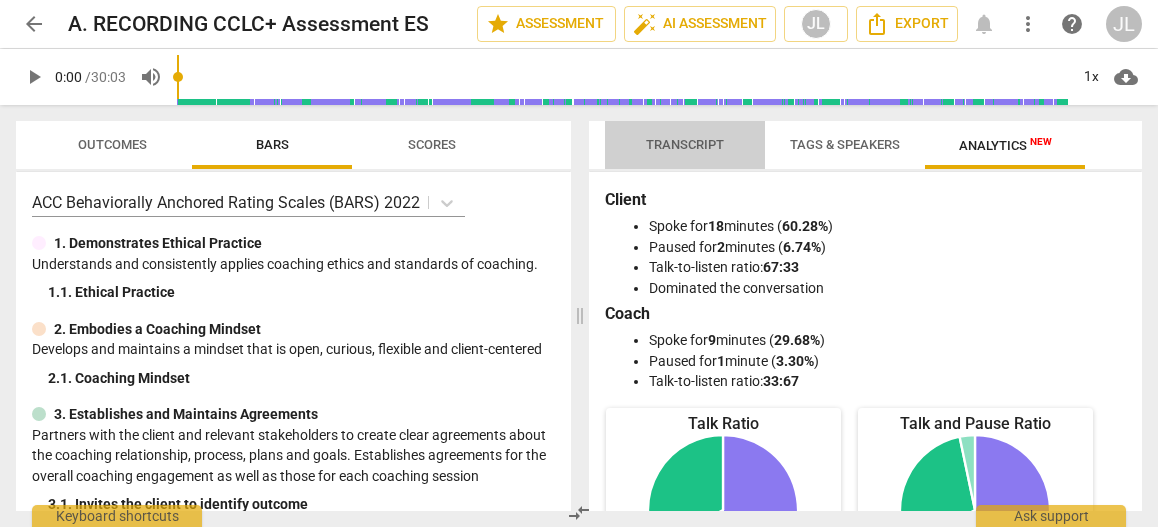 click on "Transcript" at bounding box center (685, 144) 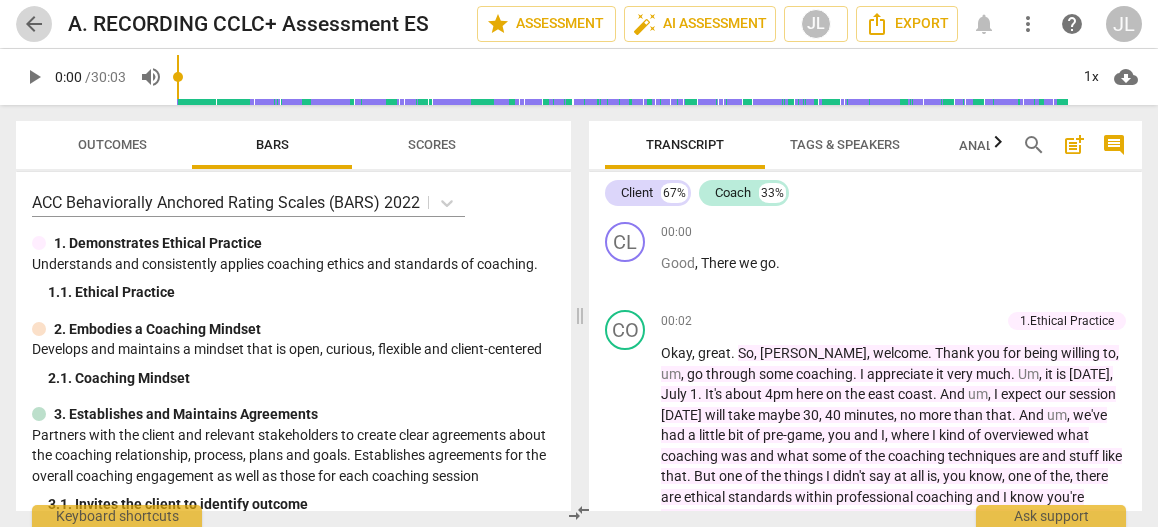 click on "arrow_back" at bounding box center (34, 24) 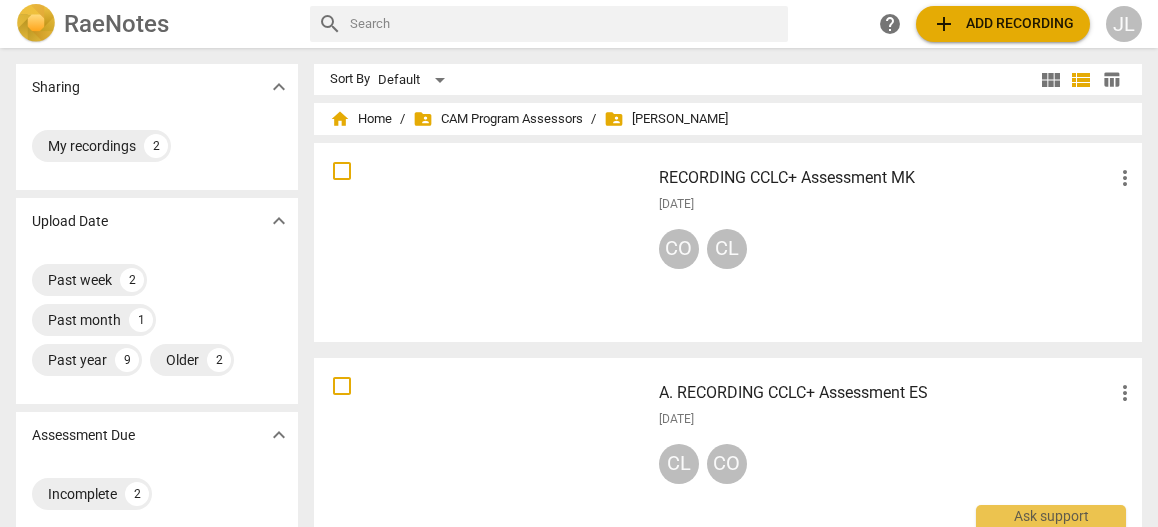 click at bounding box center [482, 242] 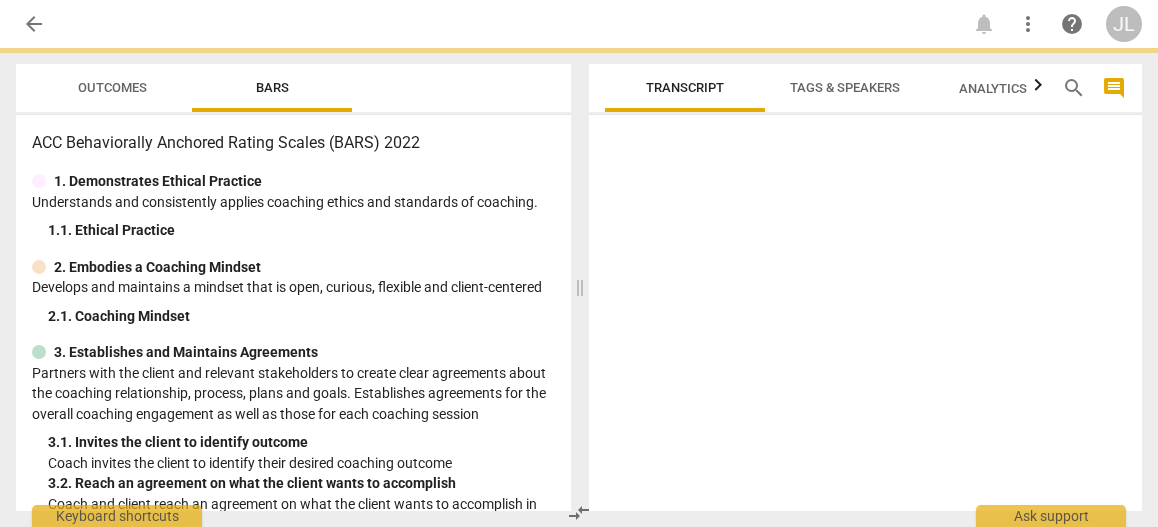 click on "1. Demonstrates Ethical Practice Understands and consistently applies coaching ethics and standards of coaching.
1. 1. Ethical Practice" at bounding box center (293, 206) 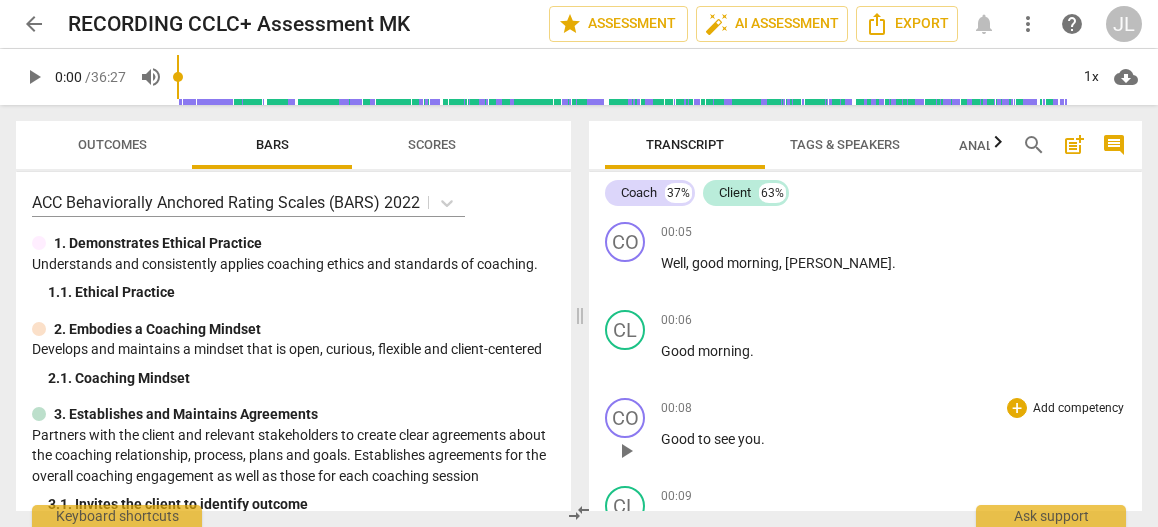 click on "CO play_arrow pause 00:08 + Add competency keyboard_arrow_right Good   to   see   you ." at bounding box center (865, 434) 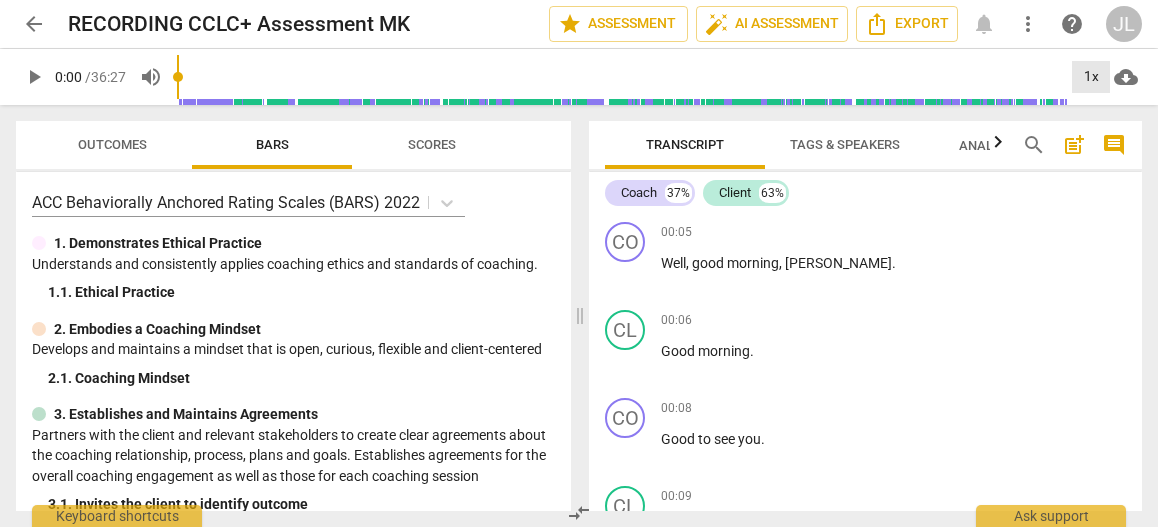 click on "1x" at bounding box center (1091, 77) 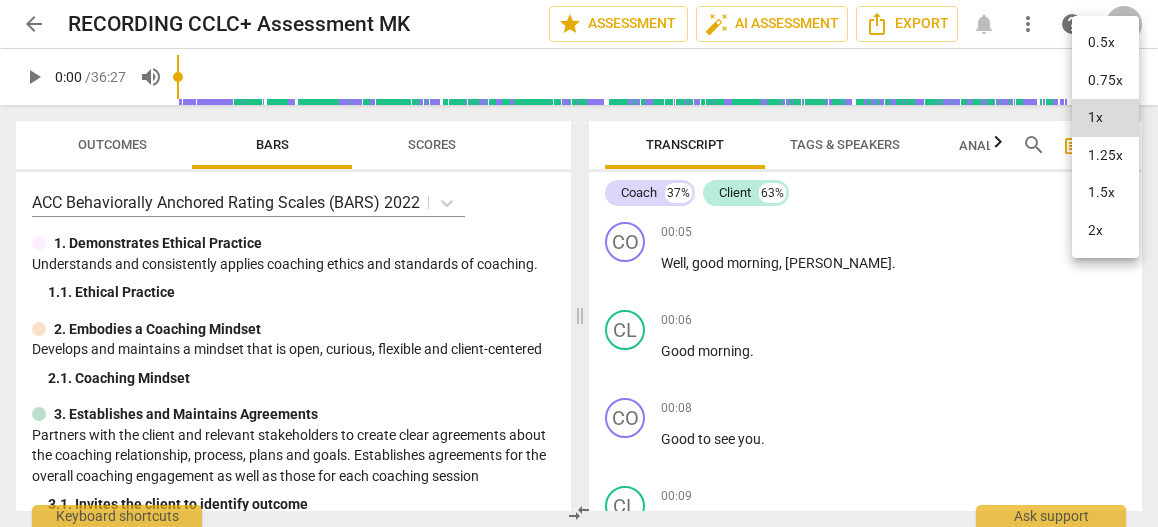 click on "1.5x" at bounding box center [1105, 193] 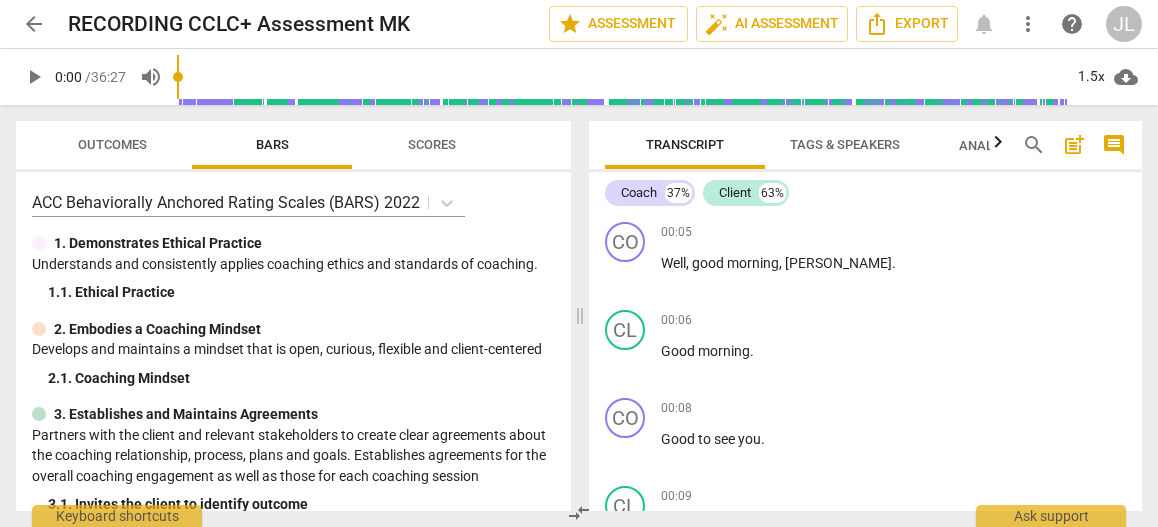 click on "comment" at bounding box center [1114, 145] 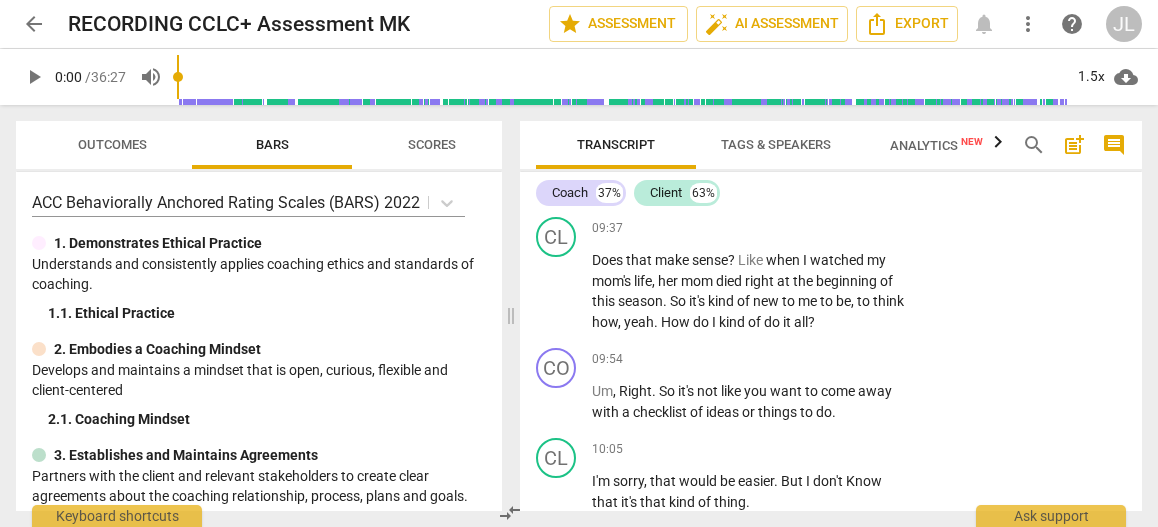 scroll, scrollTop: 4544, scrollLeft: 0, axis: vertical 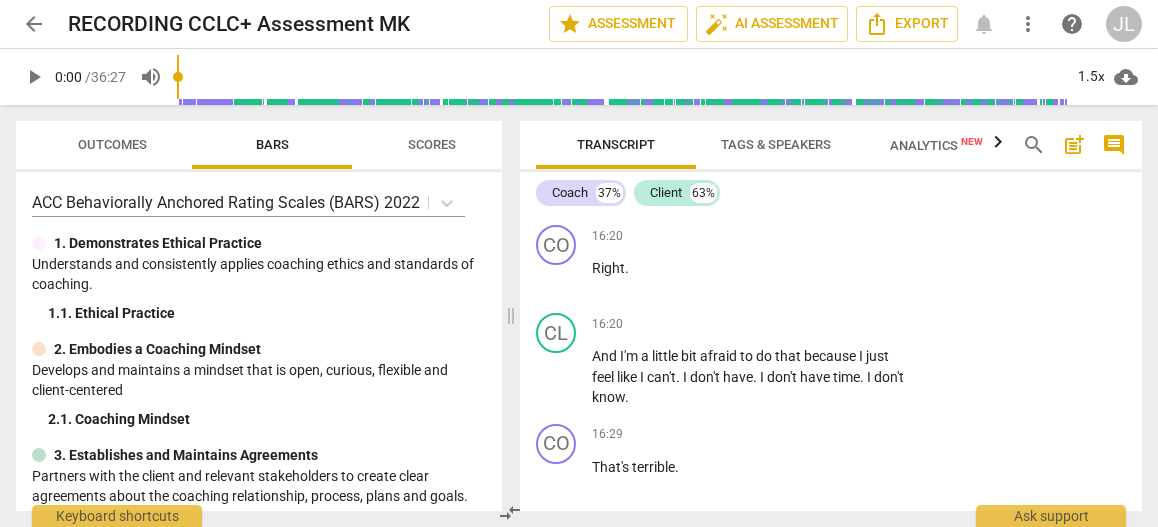 click on "Analytics   New" at bounding box center [936, 145] 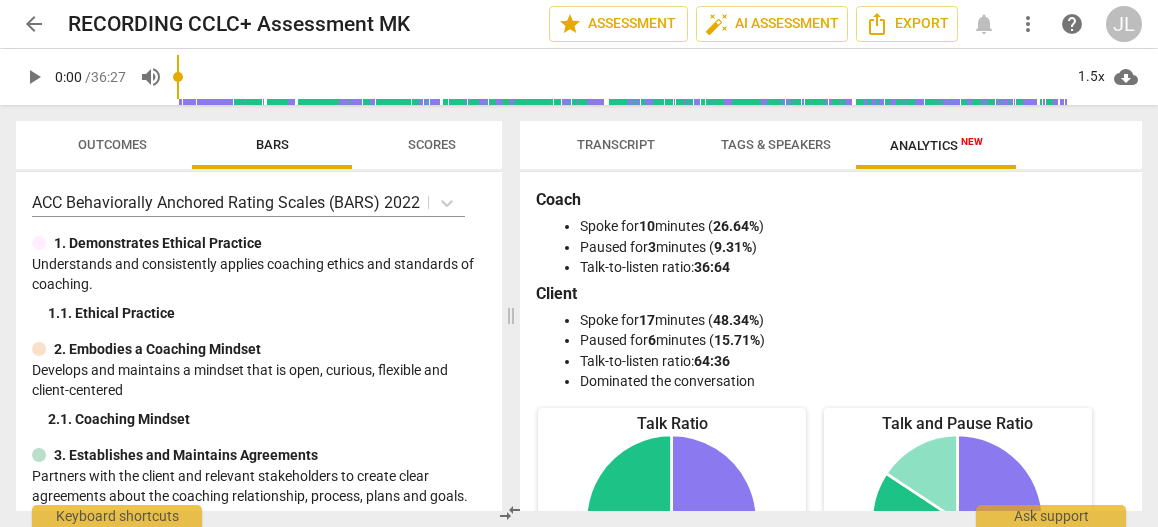 click on "Tags & Speakers" at bounding box center [776, 144] 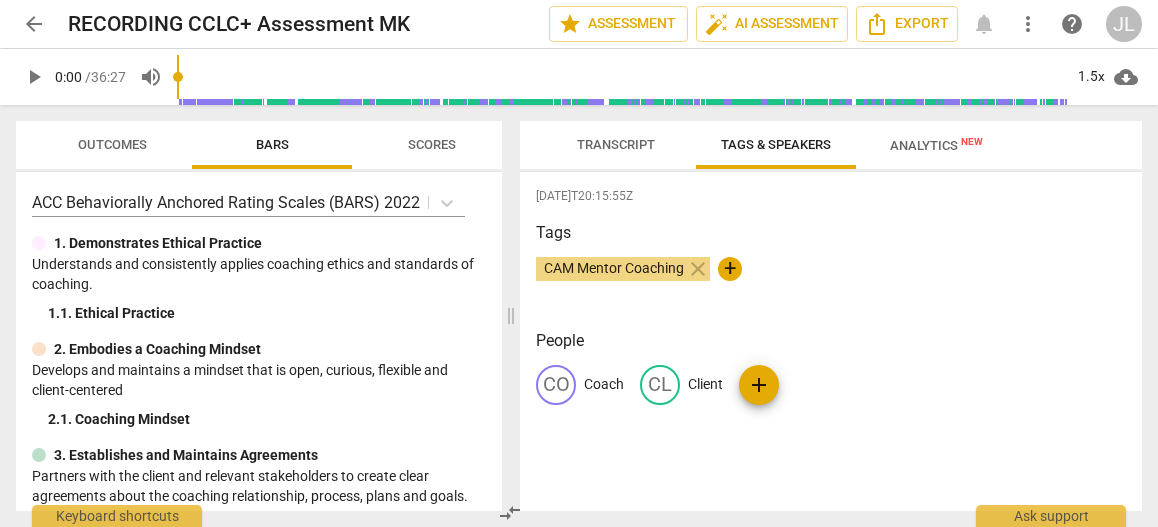click on "Transcript" at bounding box center (616, 144) 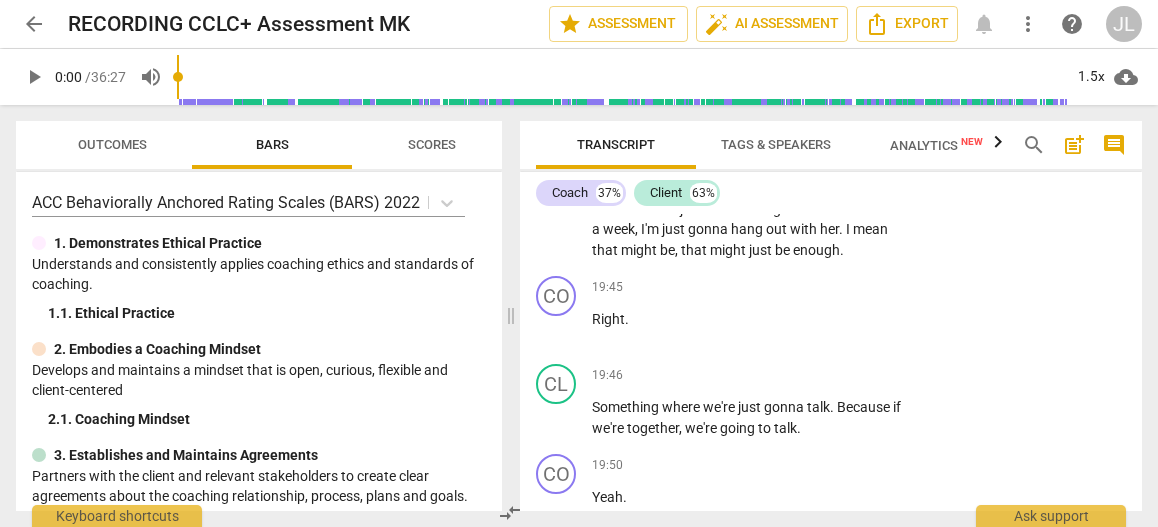 scroll, scrollTop: 10698, scrollLeft: 0, axis: vertical 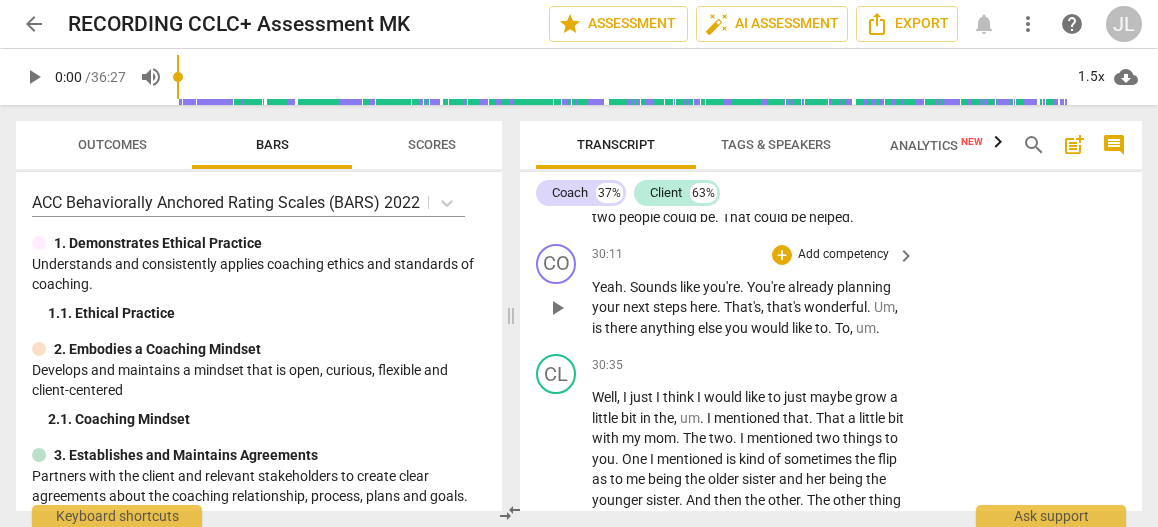 click on "." at bounding box center (743, 287) 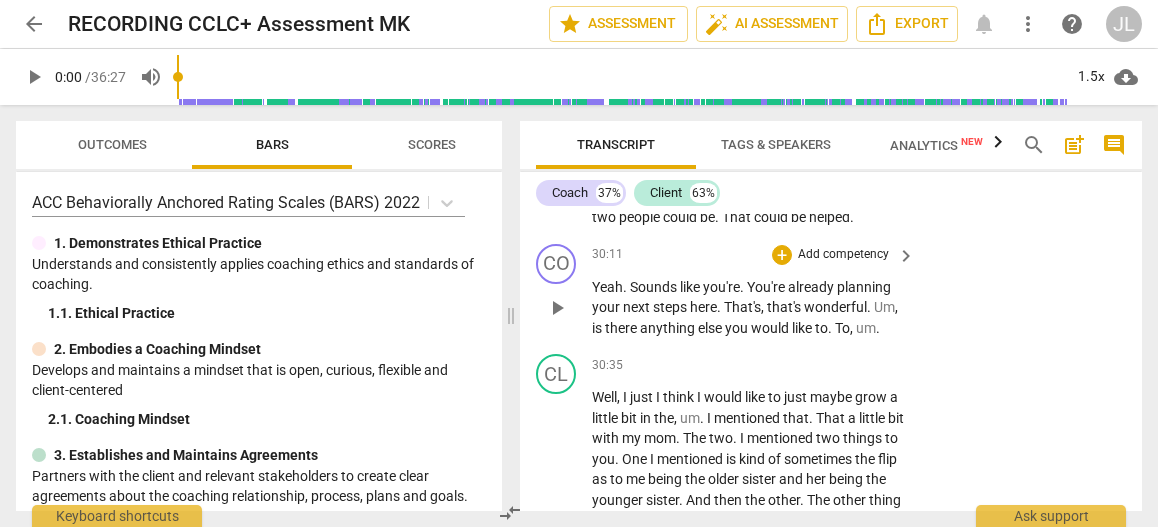 type 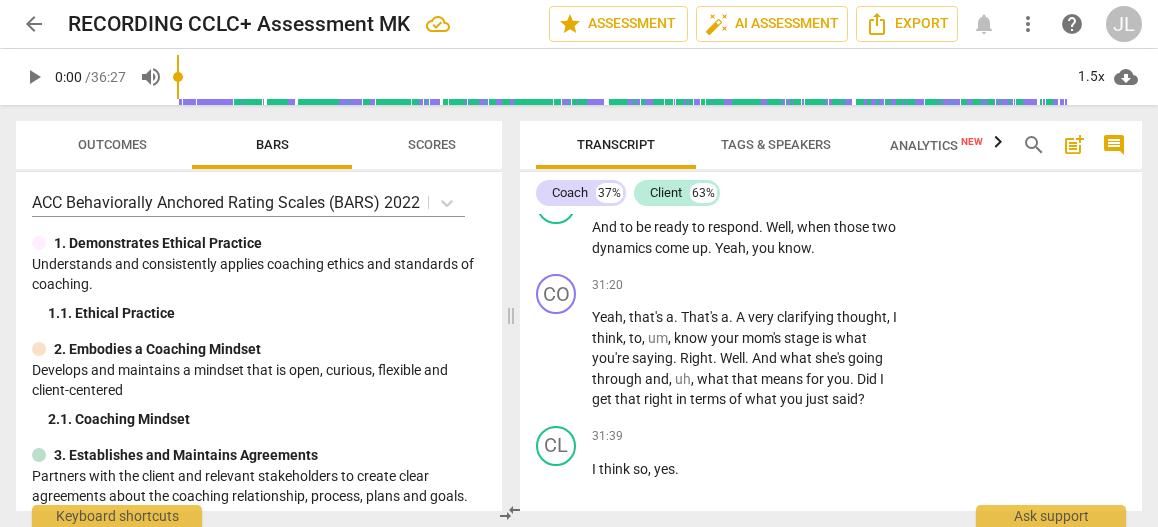 scroll, scrollTop: 20418, scrollLeft: 0, axis: vertical 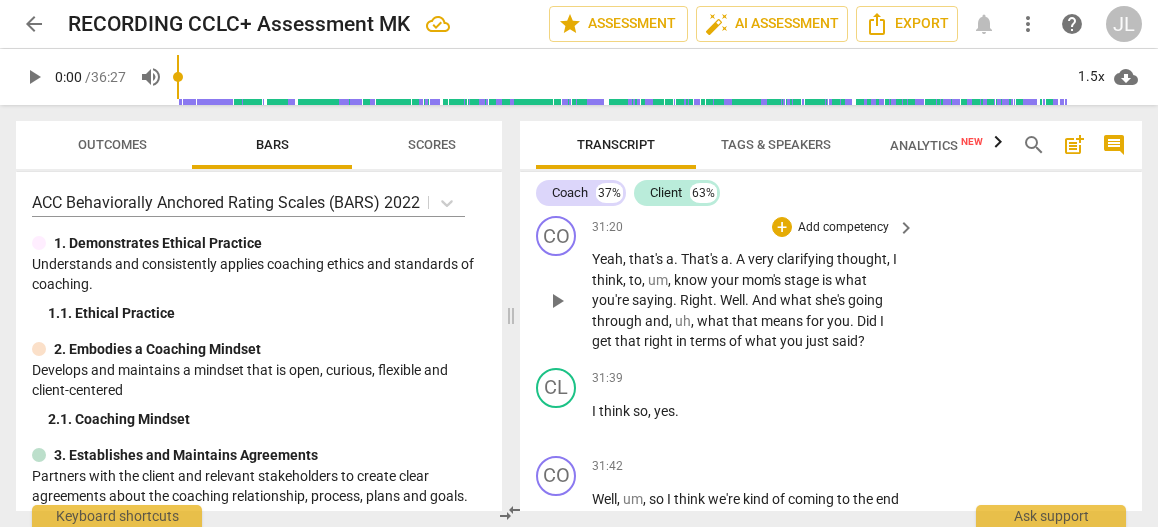 click on "." at bounding box center [676, 300] 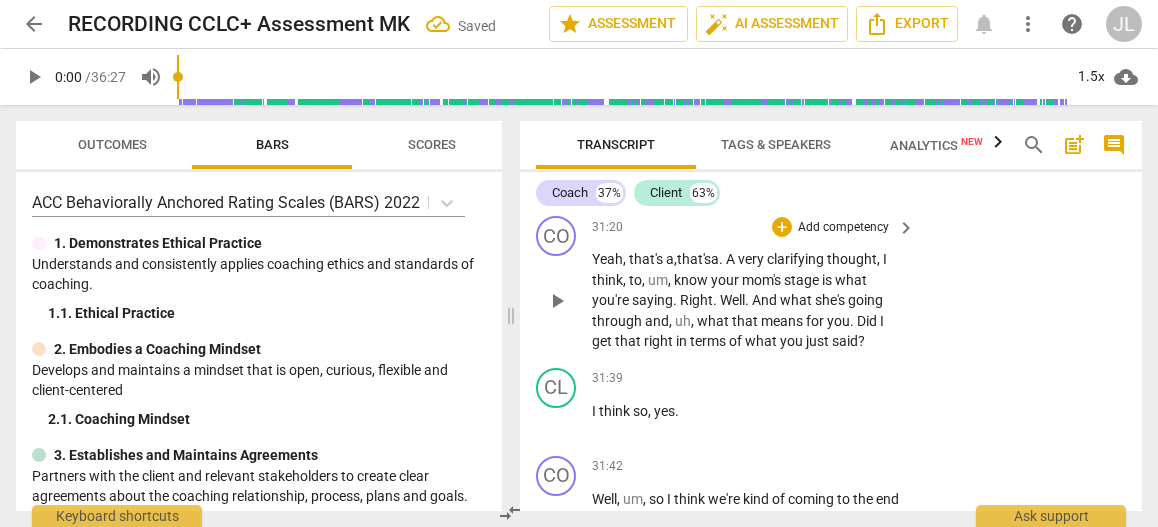 click on "." at bounding box center [722, 259] 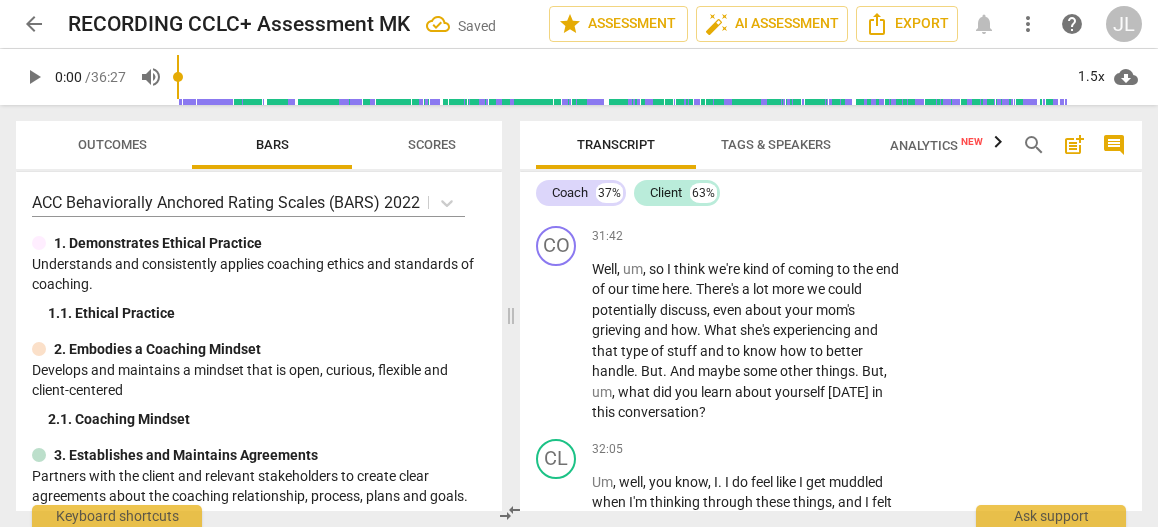 scroll, scrollTop: 20706, scrollLeft: 0, axis: vertical 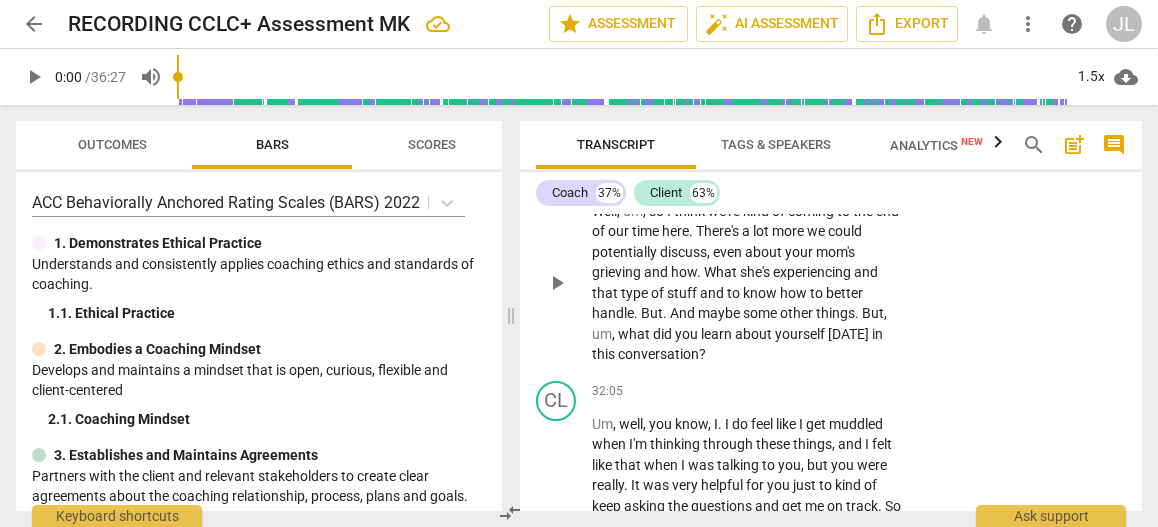 click on "." at bounding box center (700, 272) 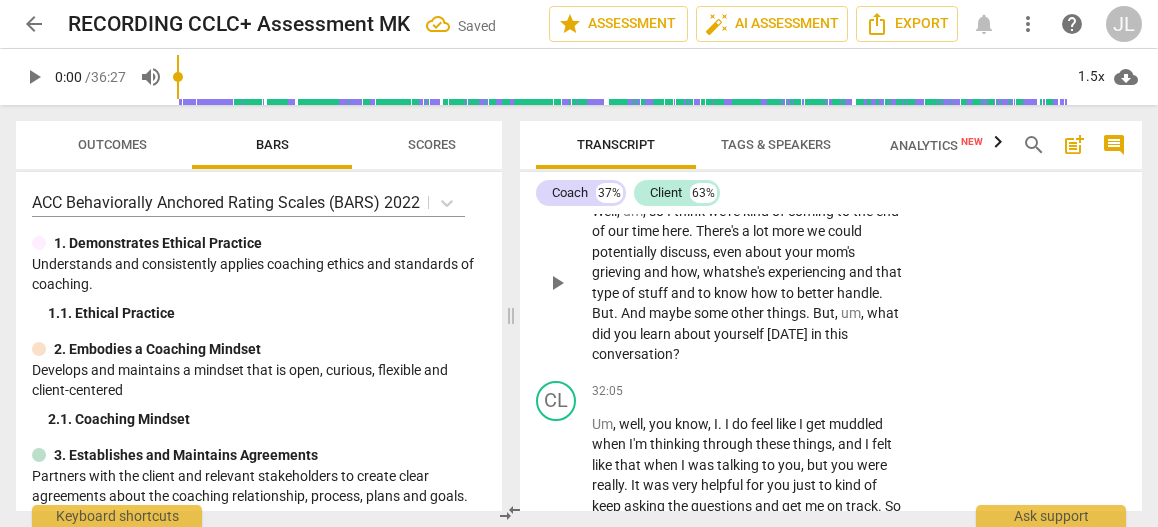 click on "." at bounding box center [617, 313] 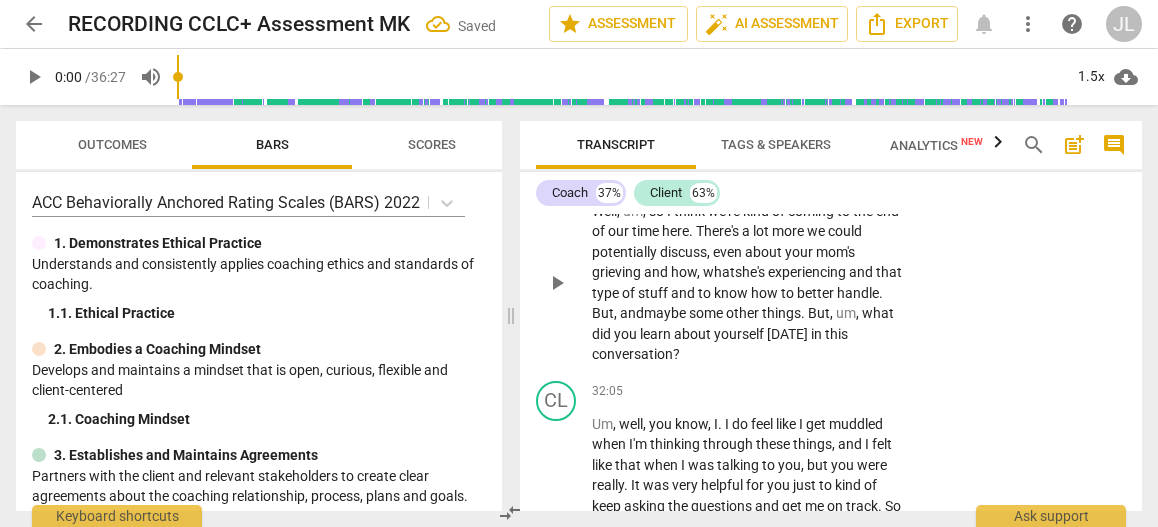 click on "." at bounding box center (804, 313) 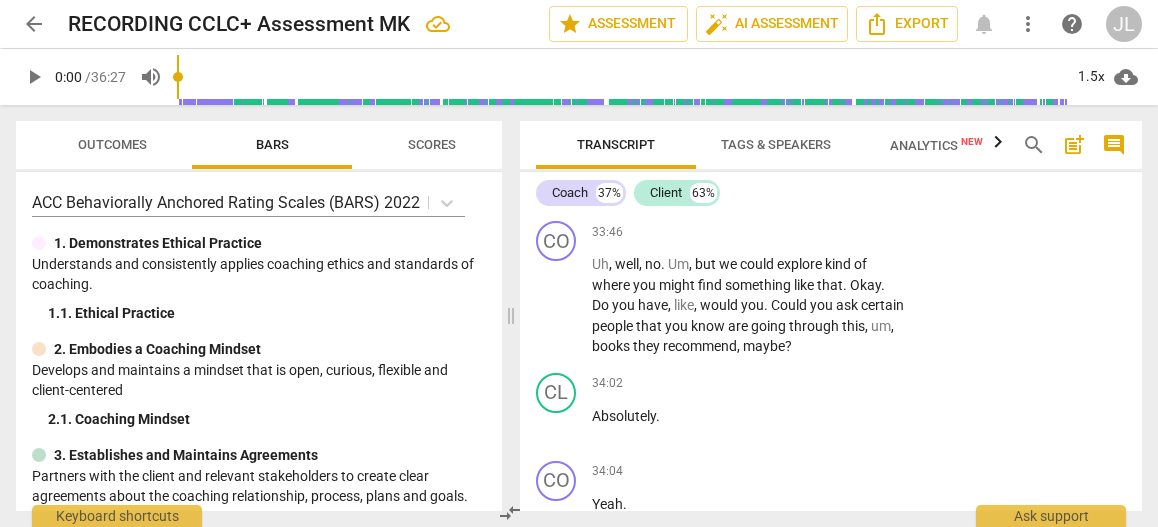 scroll, scrollTop: 22431, scrollLeft: 0, axis: vertical 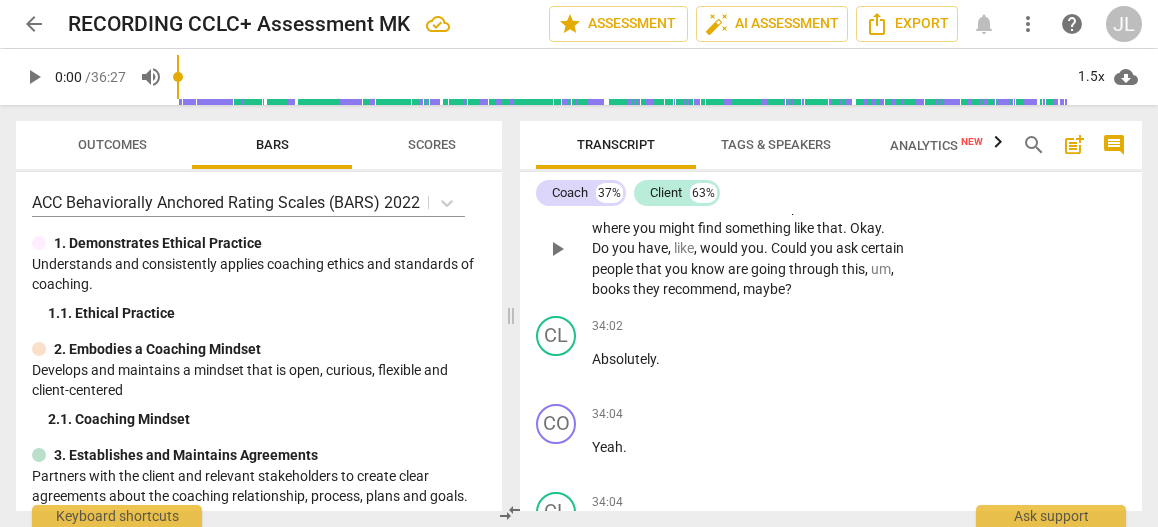 click on "." at bounding box center [767, 248] 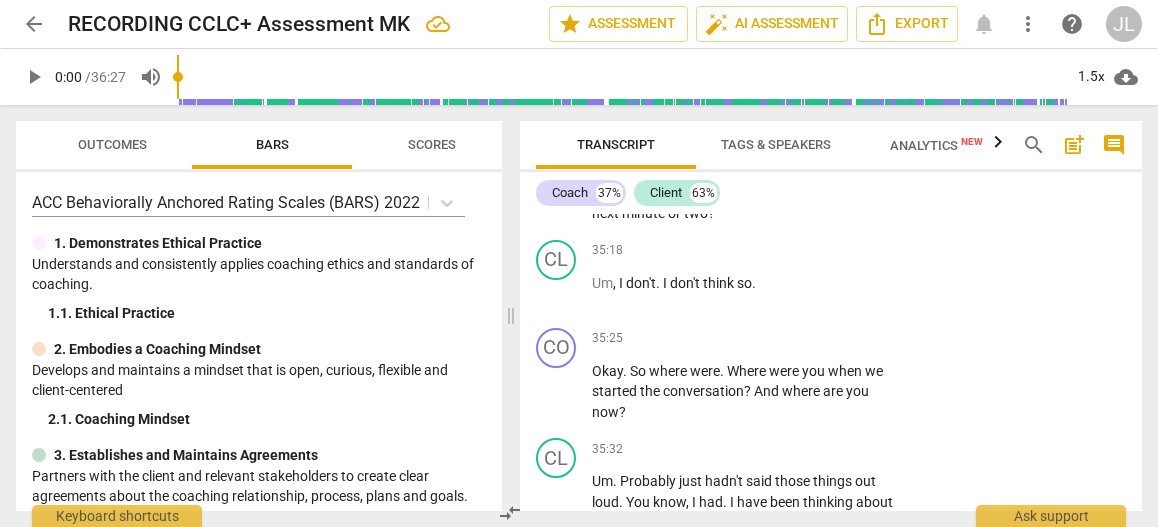 scroll, scrollTop: 23696, scrollLeft: 0, axis: vertical 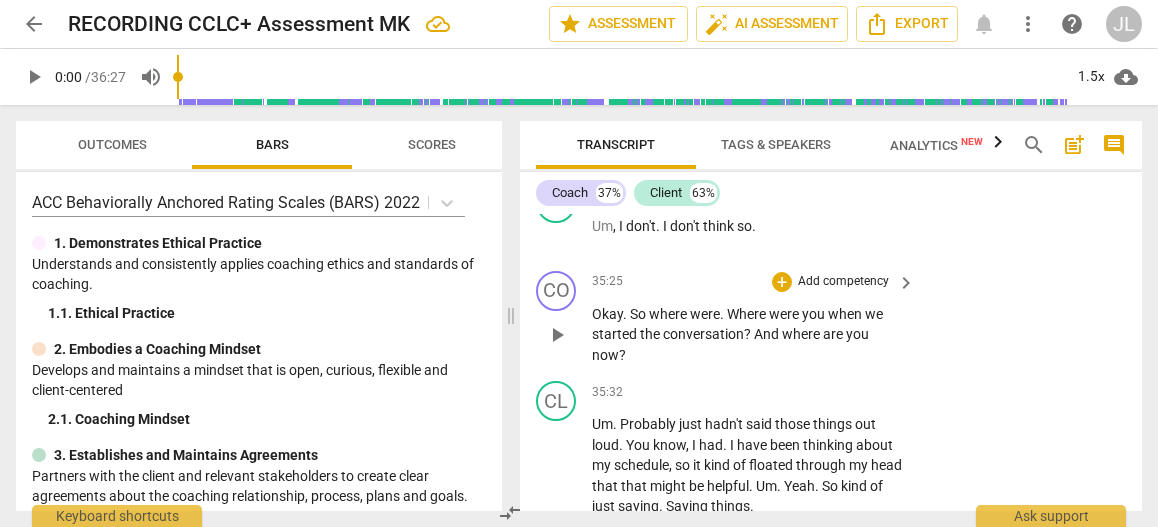 click on "." at bounding box center (723, 314) 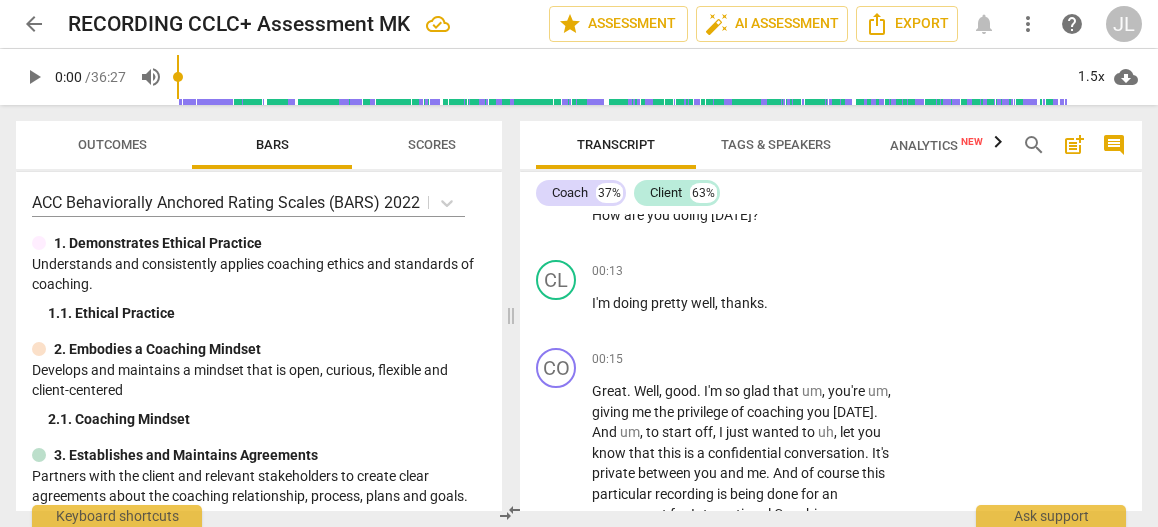 scroll, scrollTop: 0, scrollLeft: 0, axis: both 